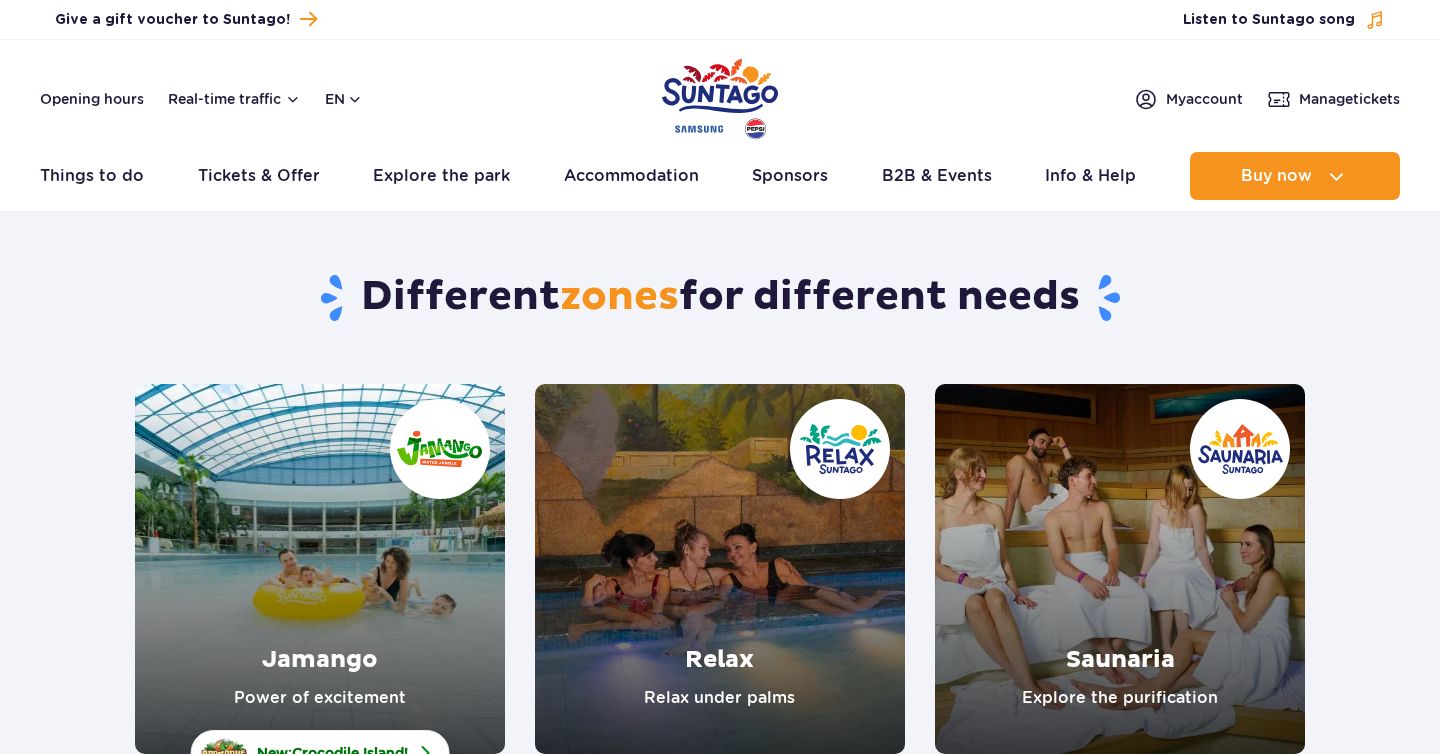 scroll, scrollTop: 0, scrollLeft: 0, axis: both 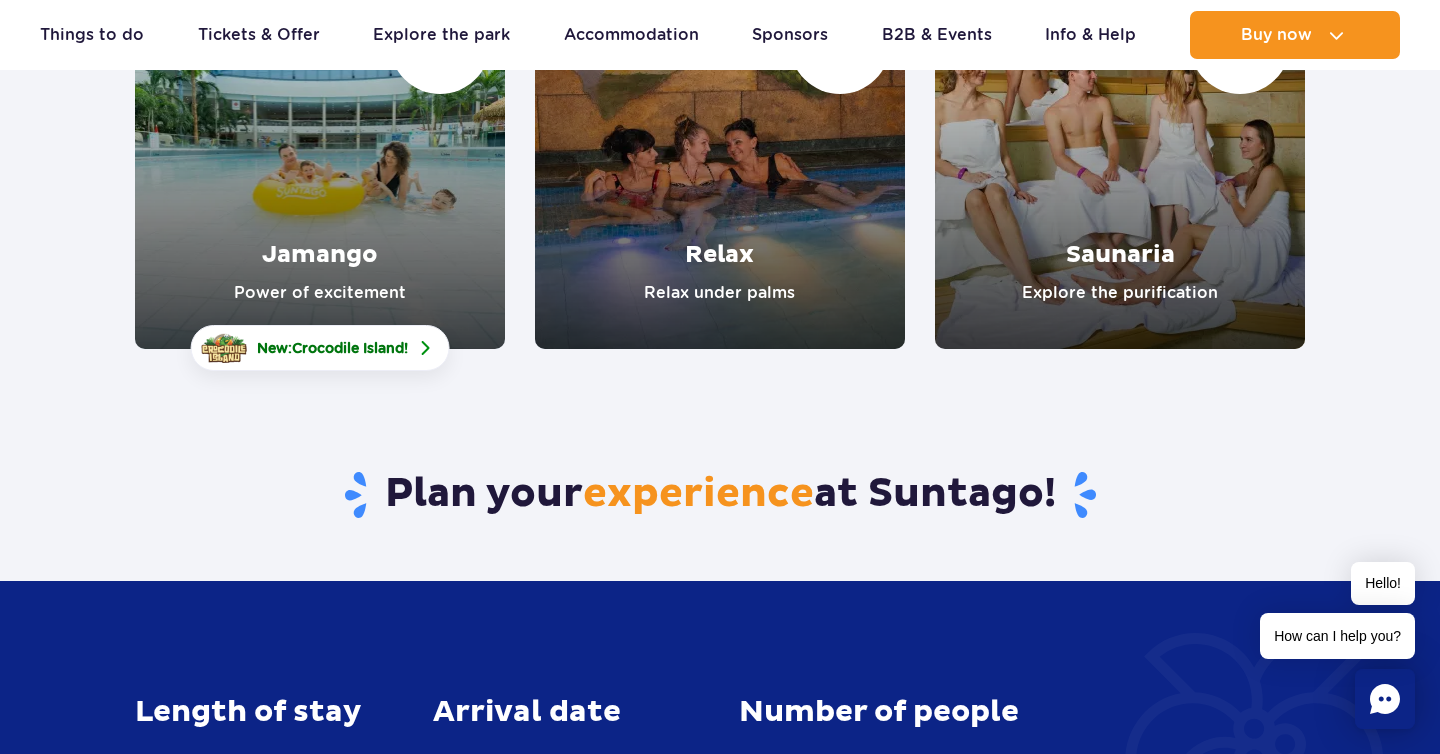 click at bounding box center (320, 164) 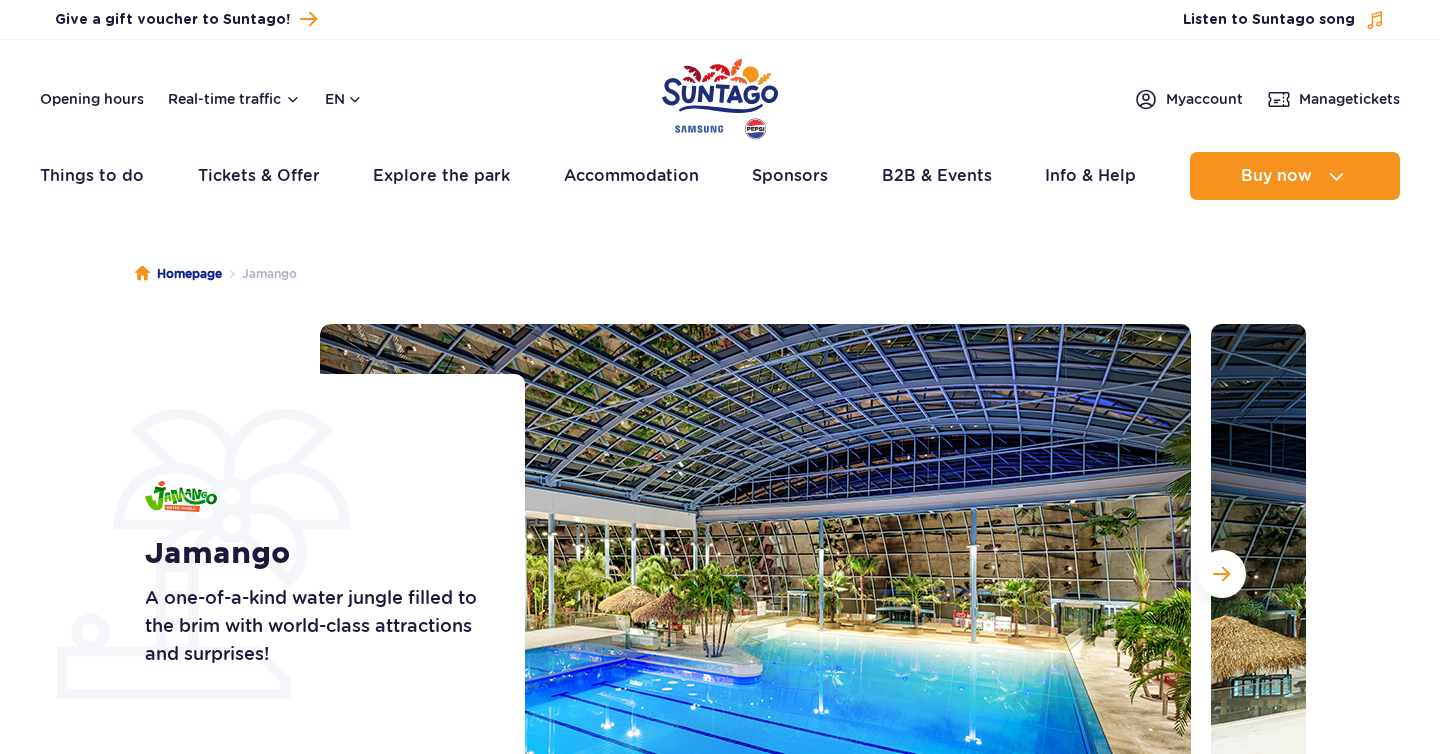 scroll, scrollTop: 0, scrollLeft: 0, axis: both 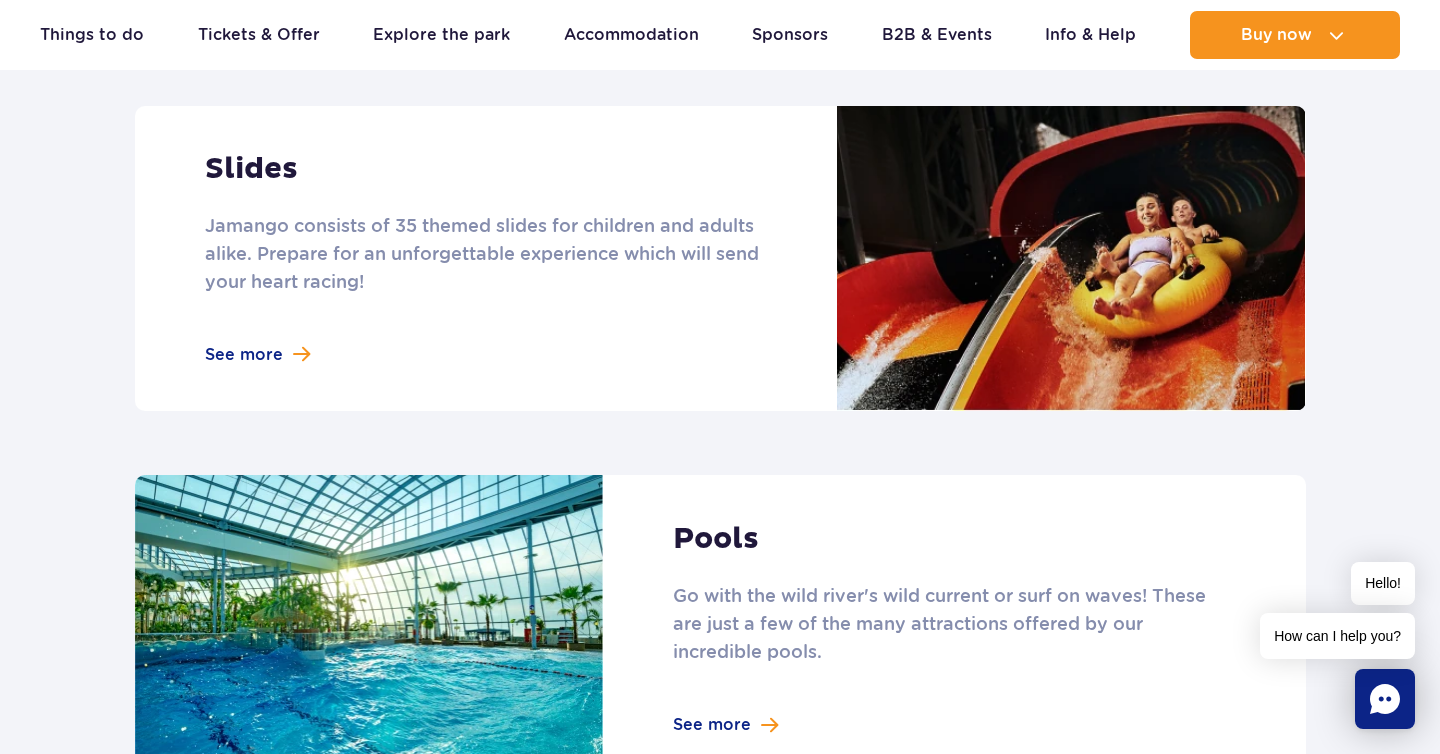 click at bounding box center (720, 258) 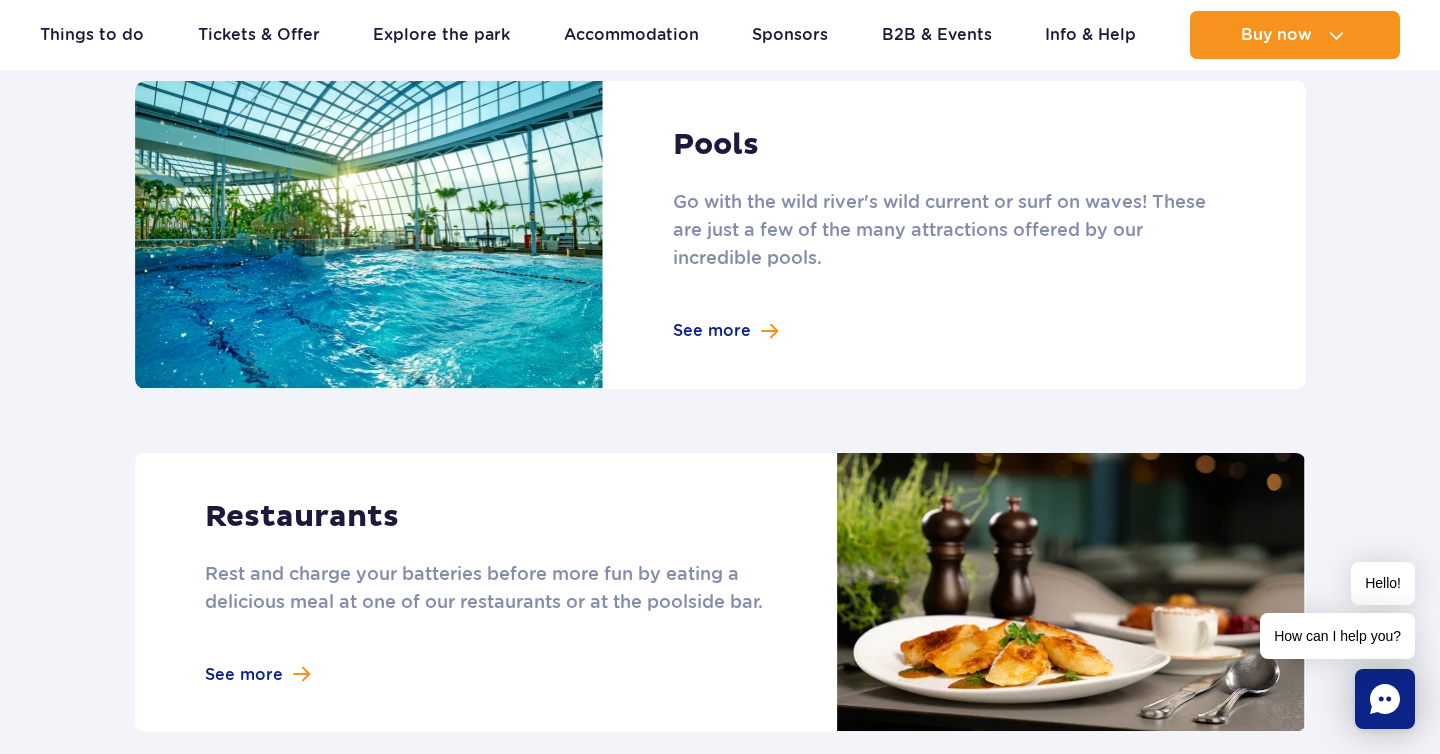 scroll, scrollTop: 2076, scrollLeft: 0, axis: vertical 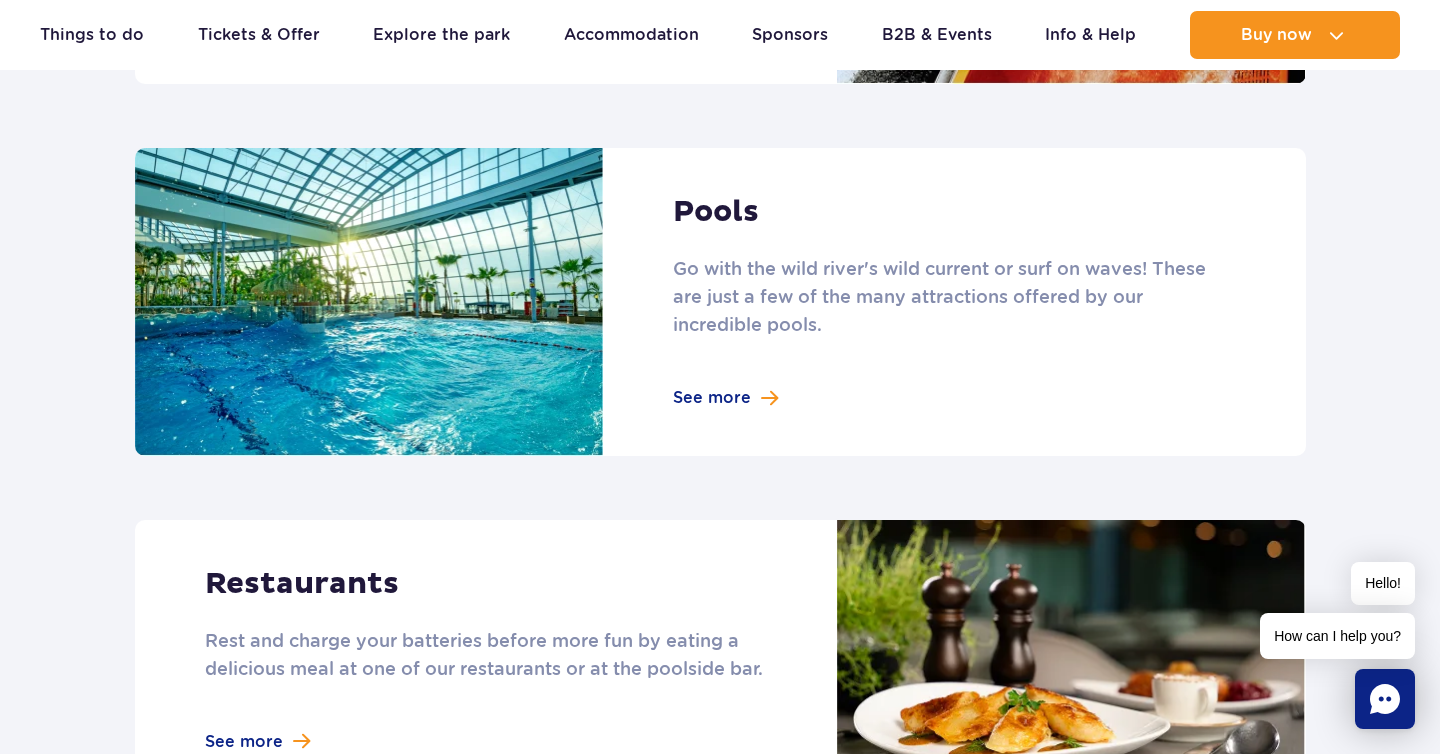 click at bounding box center [720, 302] 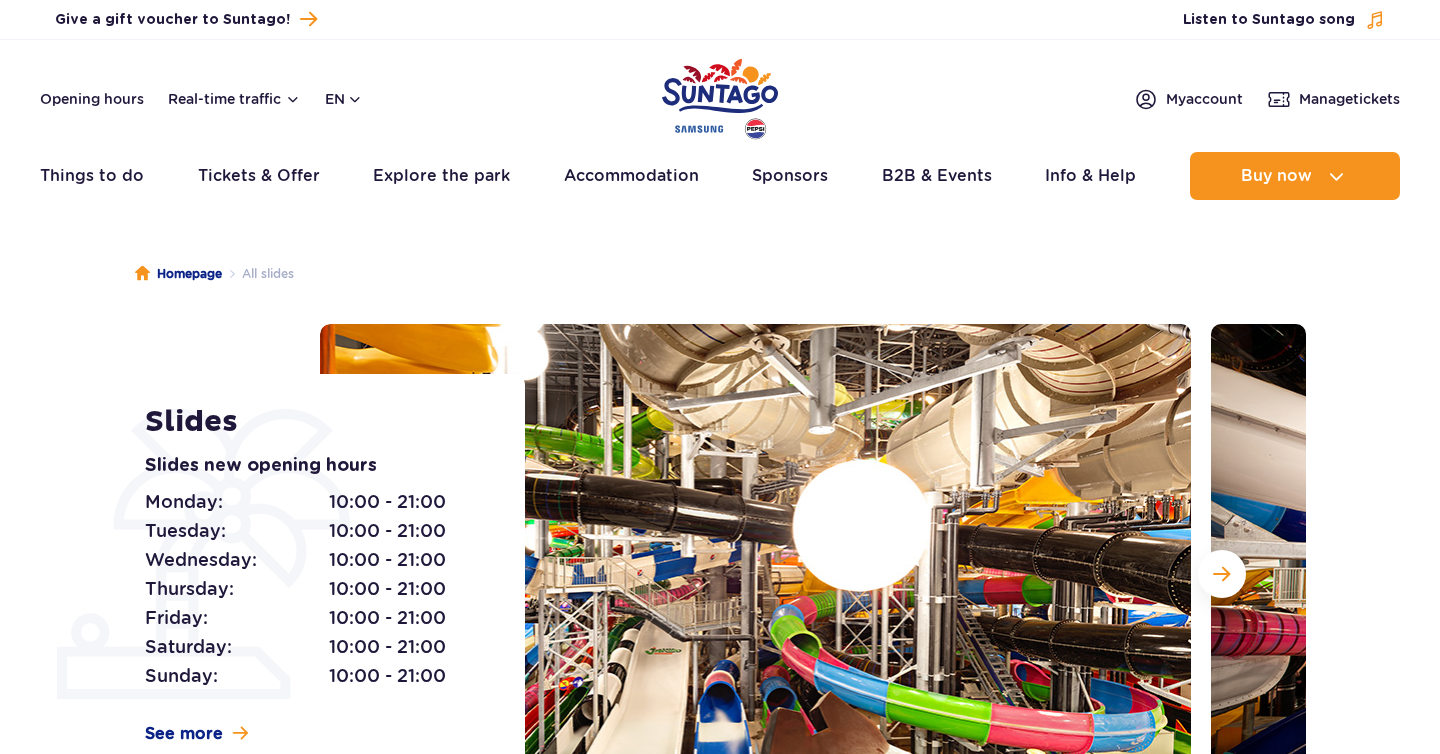 scroll, scrollTop: 0, scrollLeft: 0, axis: both 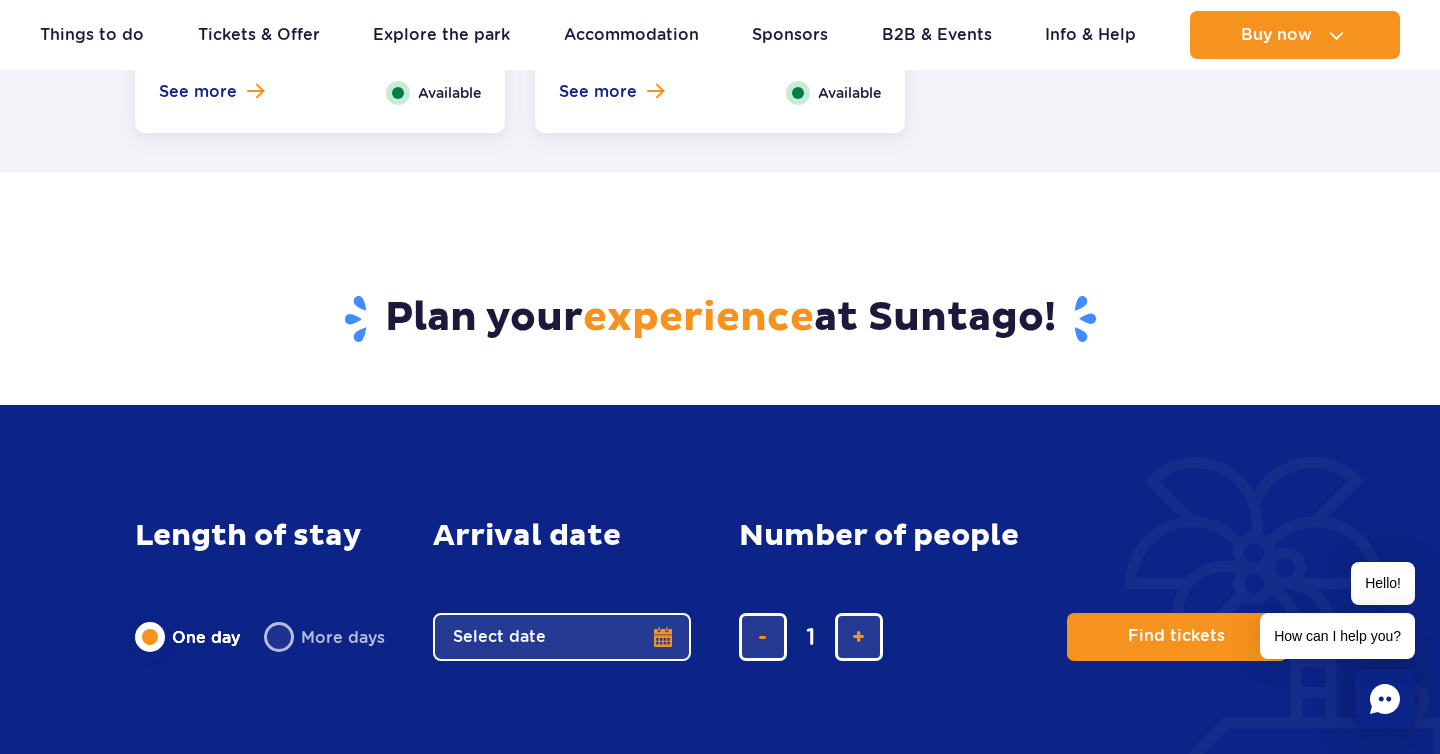 click on "Select date" at bounding box center [562, 637] 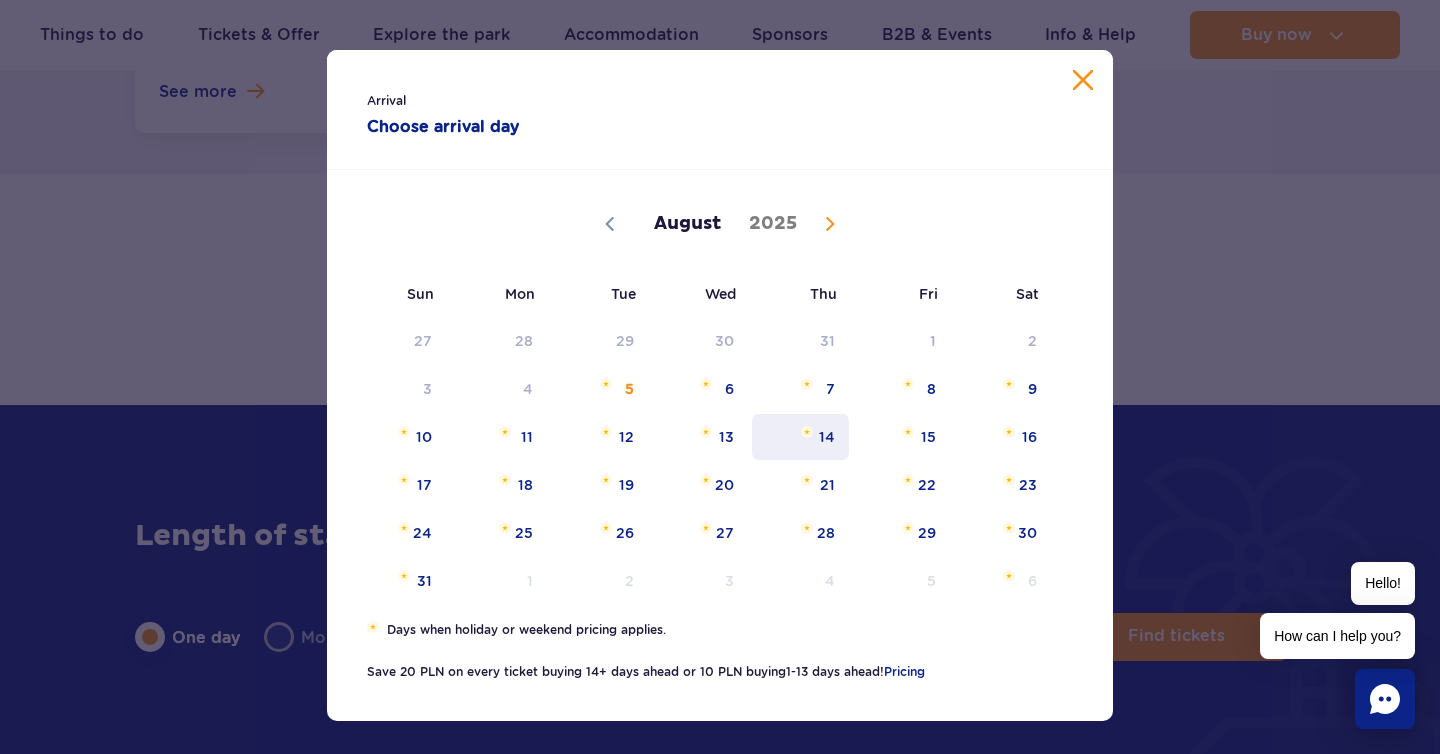 click on "14" at bounding box center [800, 437] 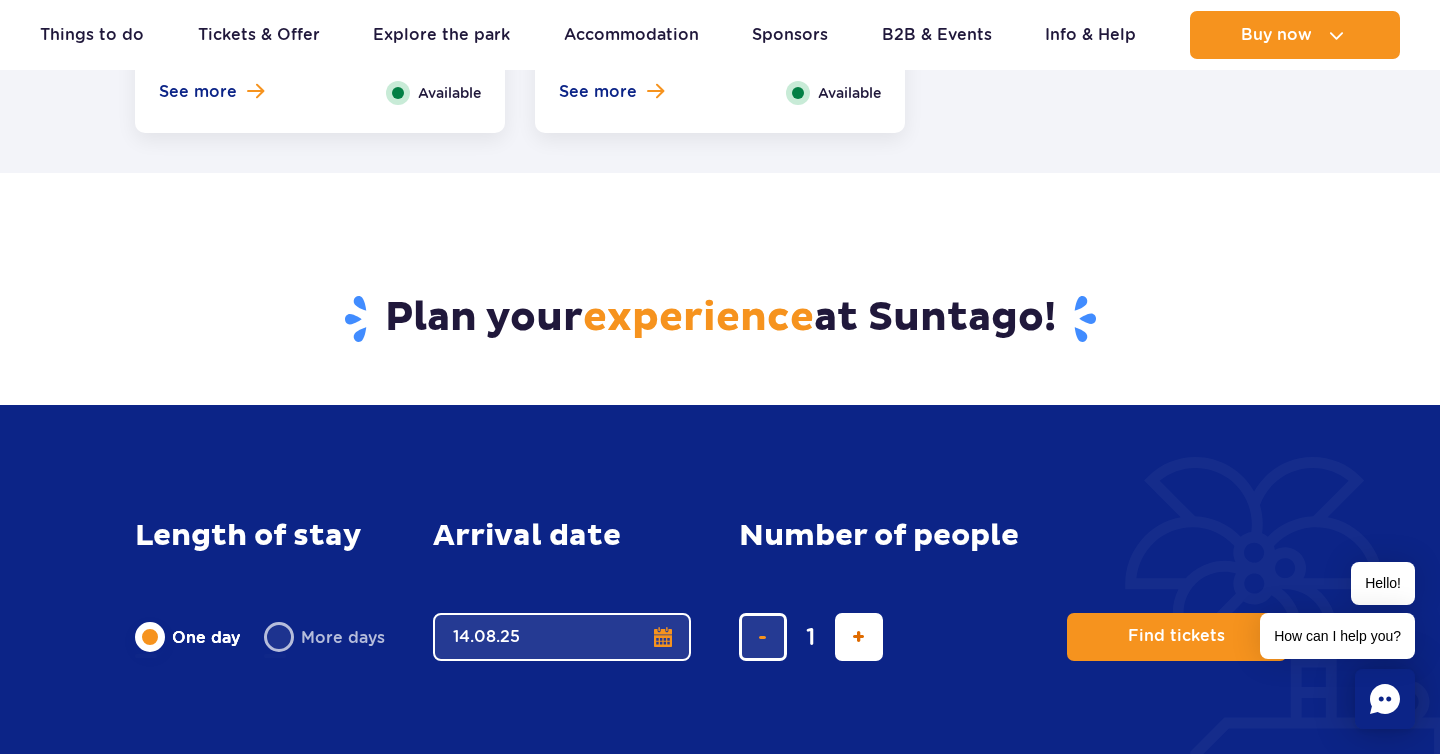 click at bounding box center (858, 637) 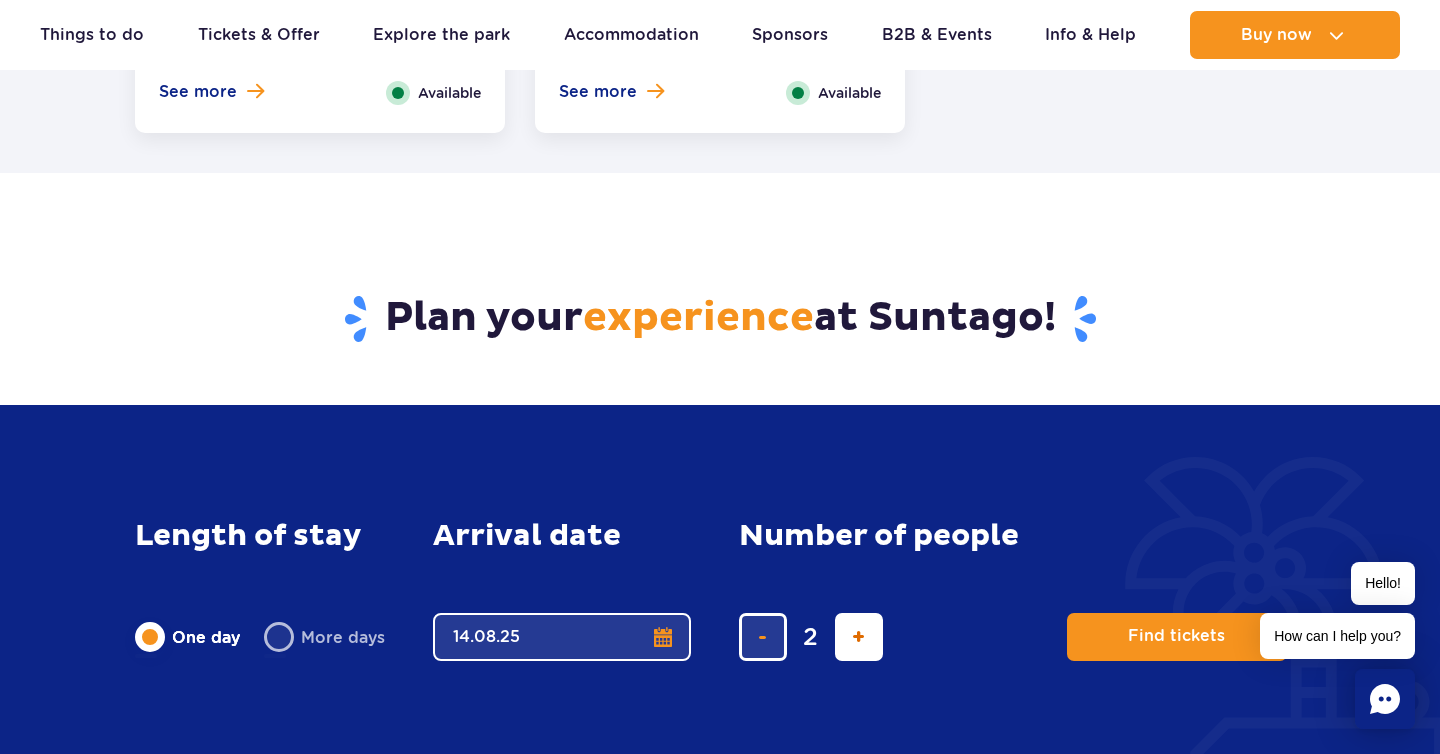click at bounding box center [858, 637] 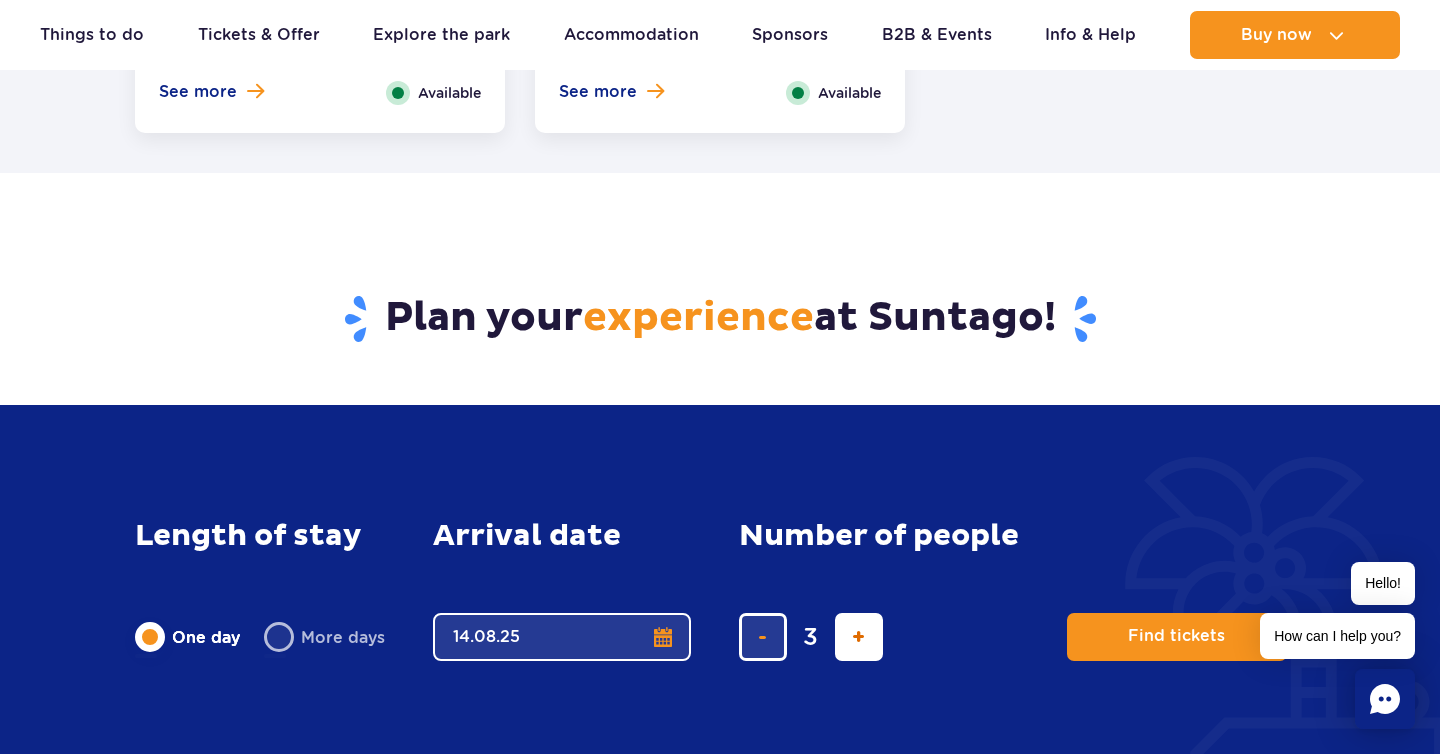 click at bounding box center [858, 637] 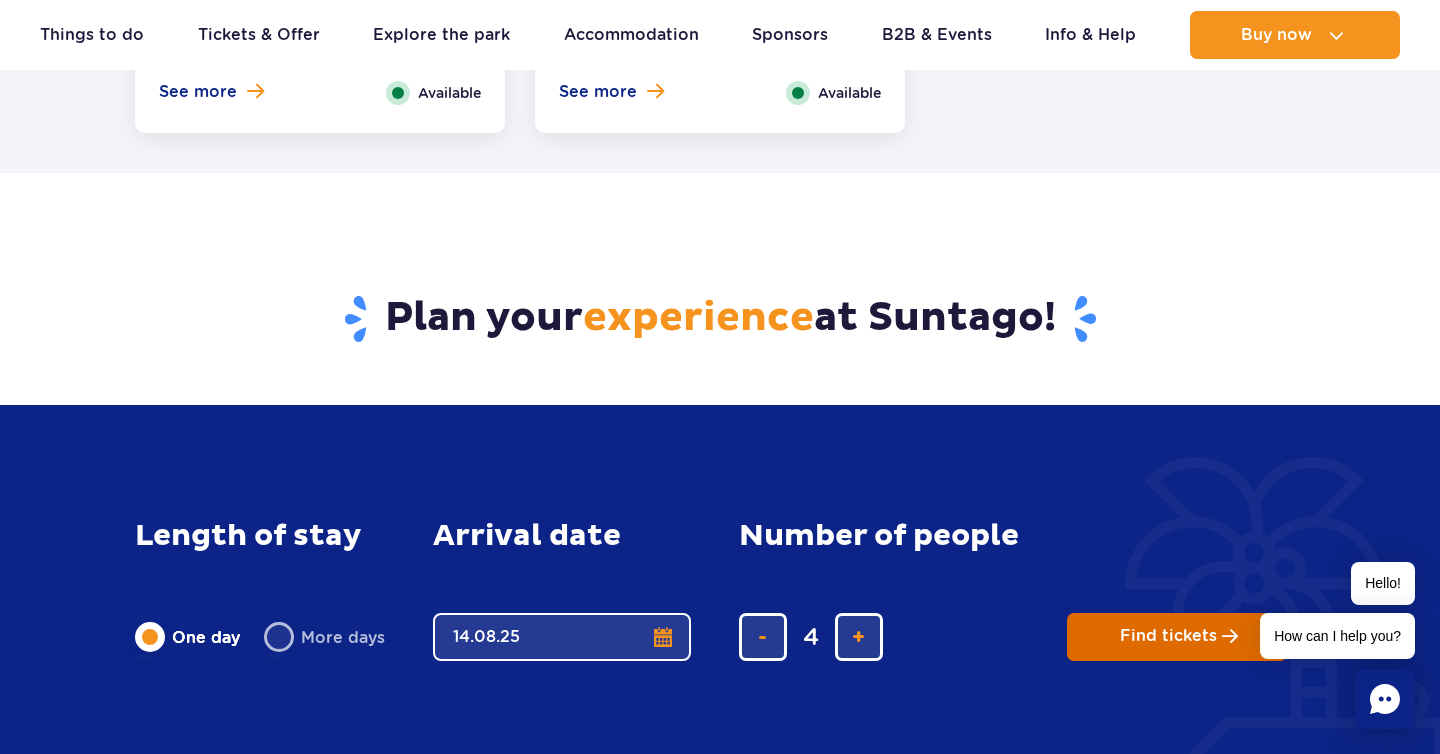 click on "Find tickets" at bounding box center [1168, 636] 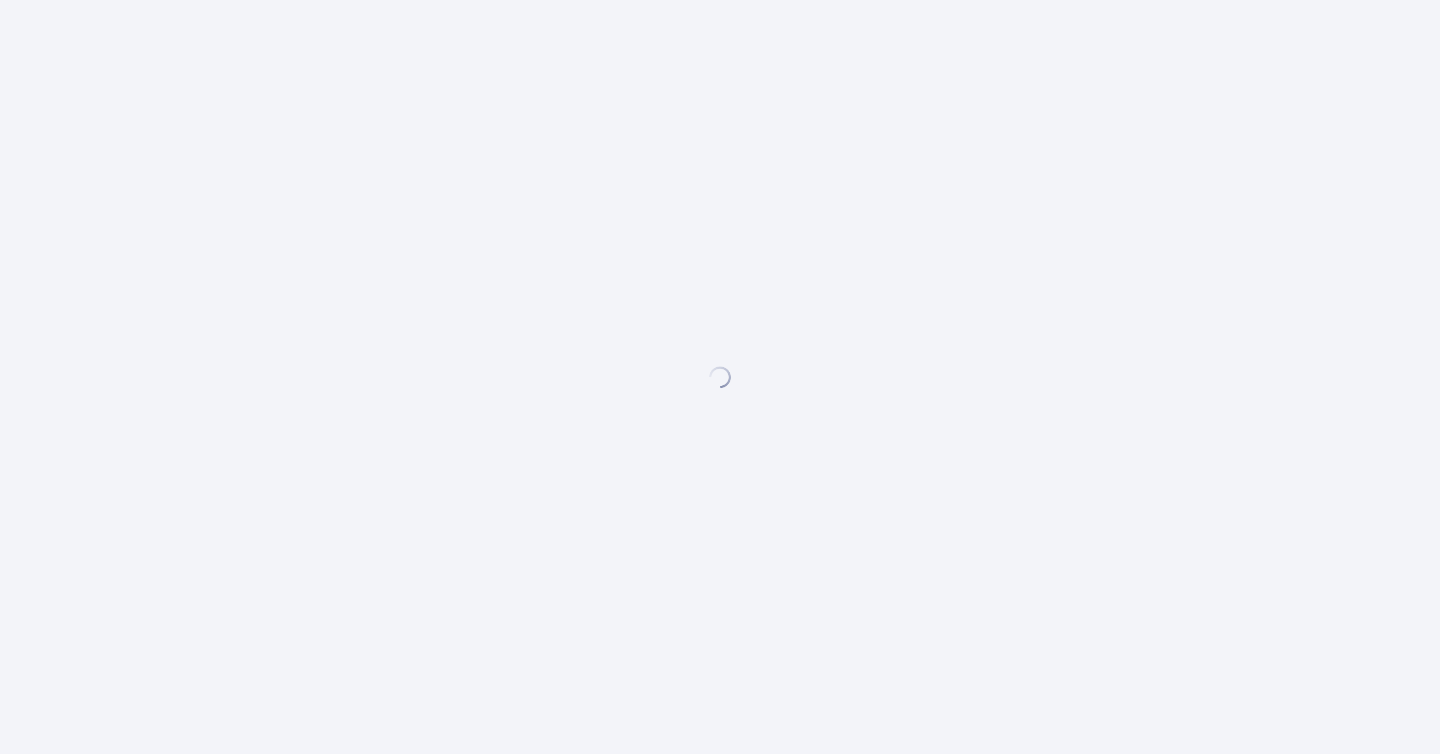 scroll, scrollTop: 0, scrollLeft: 0, axis: both 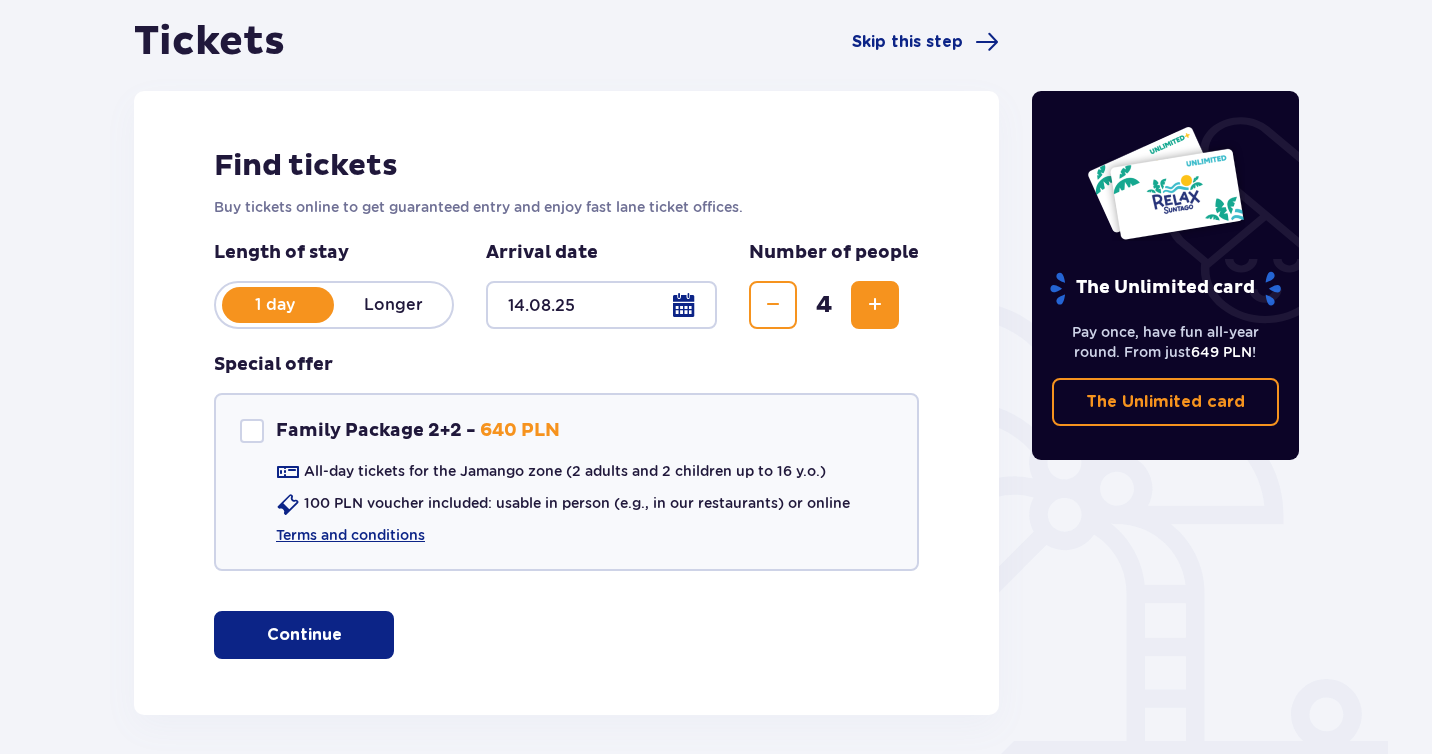 click on "Continue" at bounding box center [304, 635] 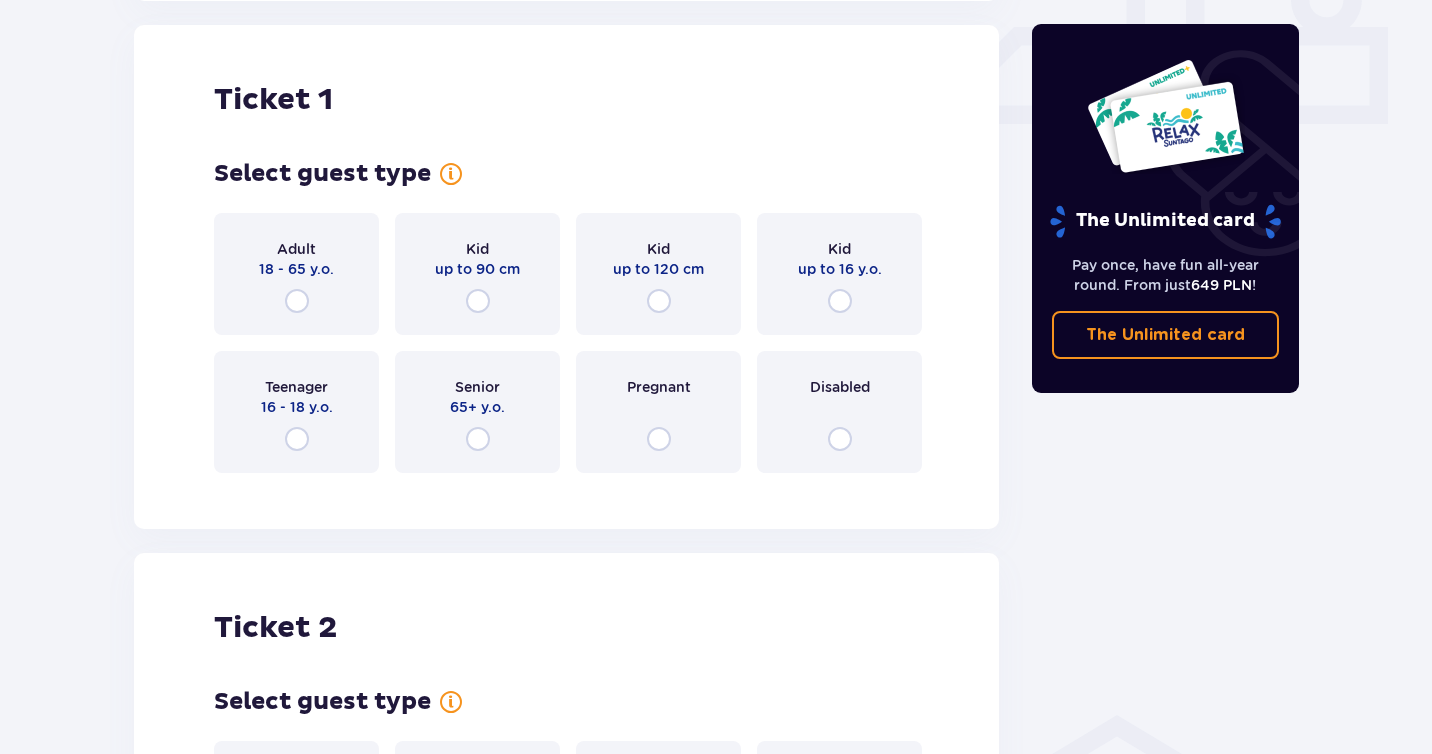 scroll, scrollTop: 910, scrollLeft: 0, axis: vertical 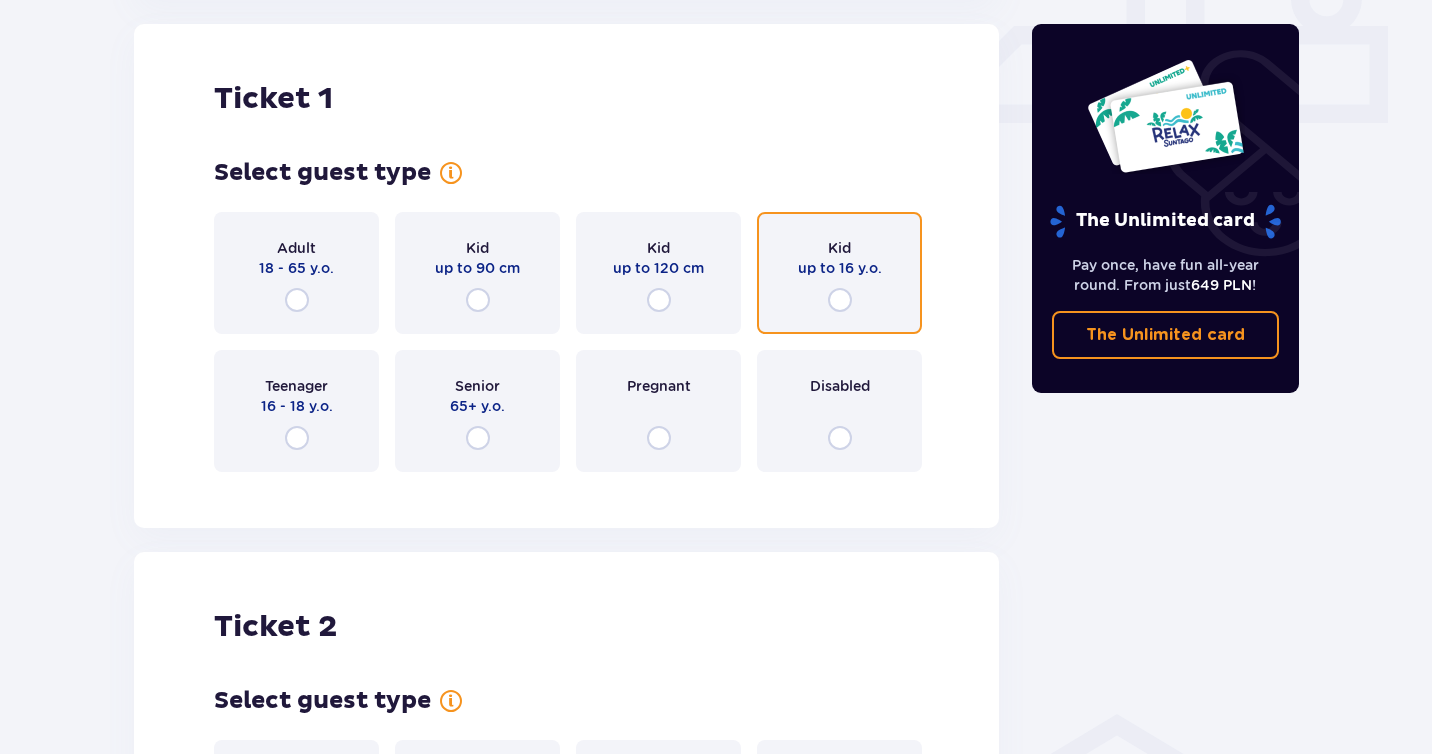 click at bounding box center (840, 300) 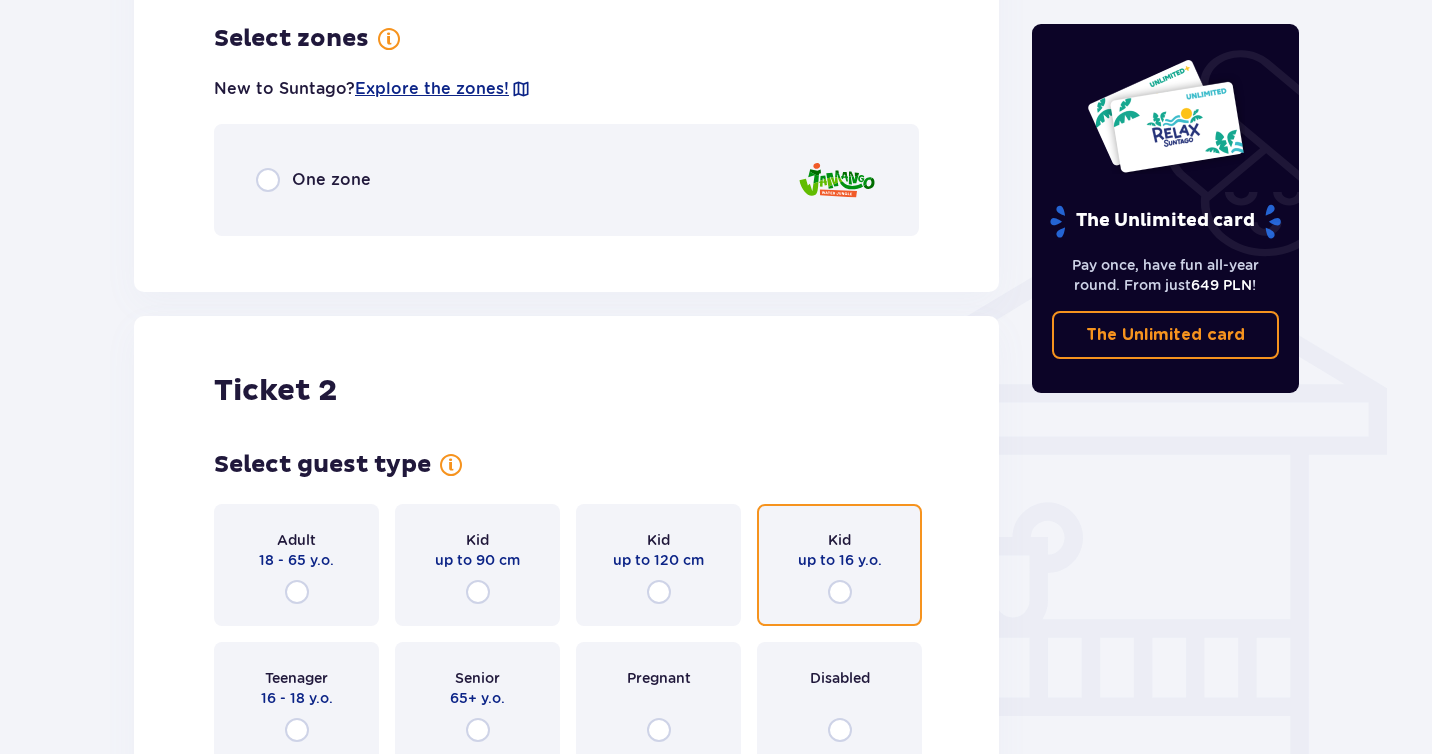 click at bounding box center (840, 592) 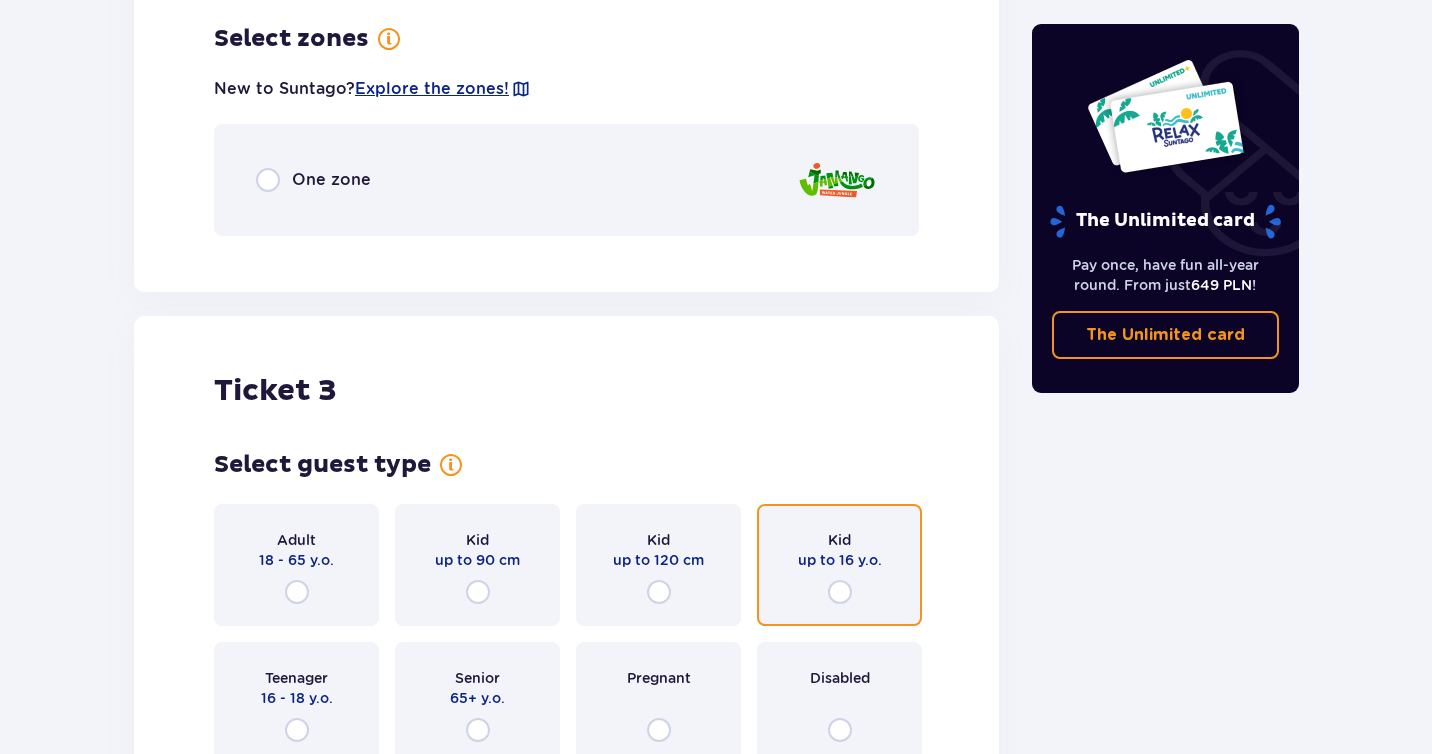 click at bounding box center (840, 592) 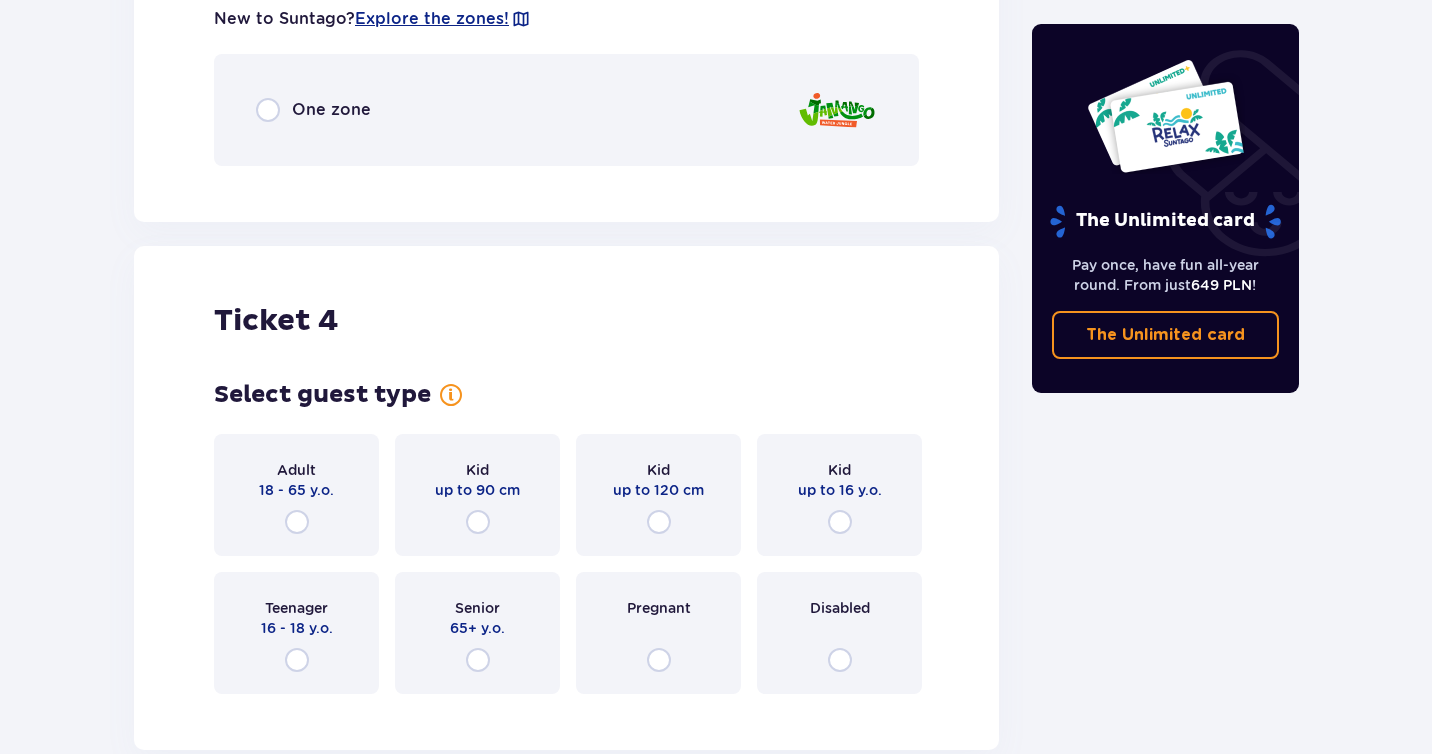 scroll, scrollTop: 3061, scrollLeft: 0, axis: vertical 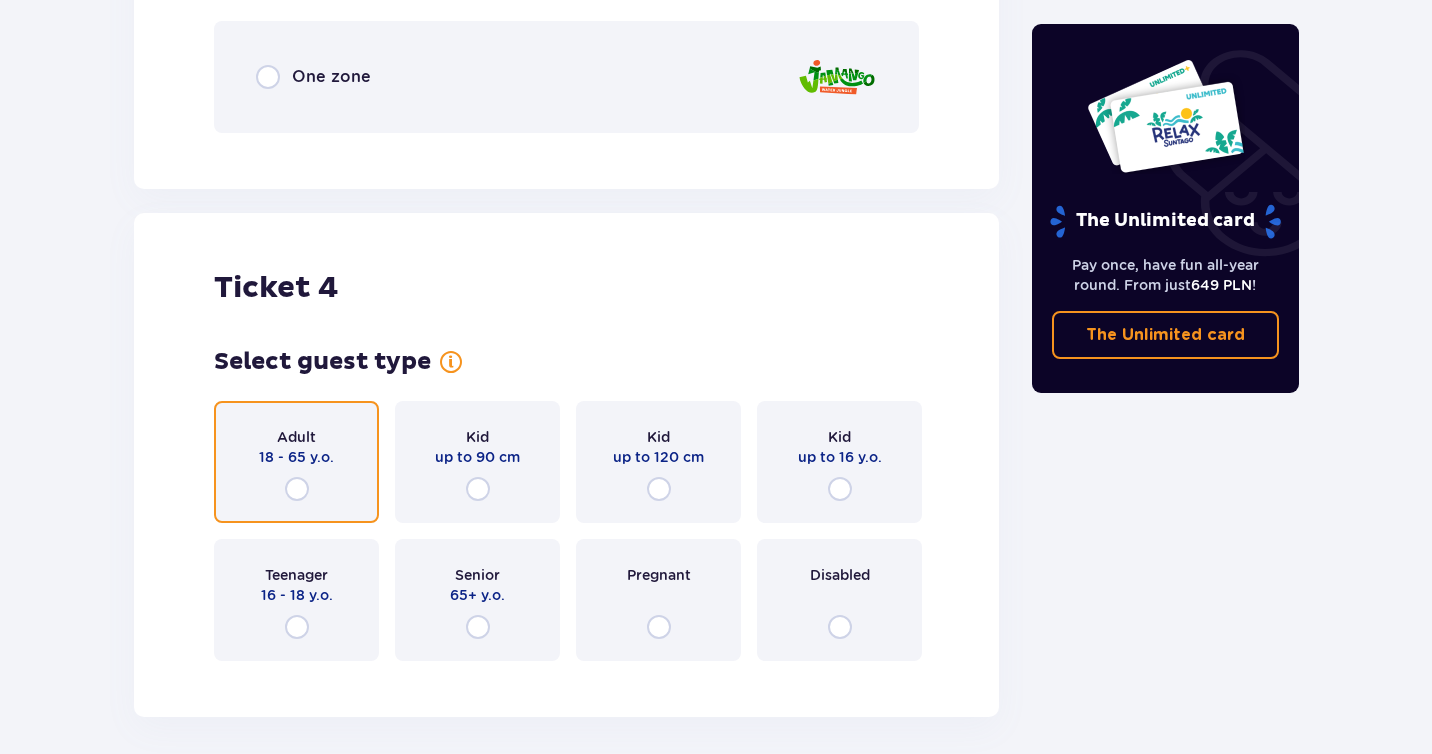 click at bounding box center [297, 489] 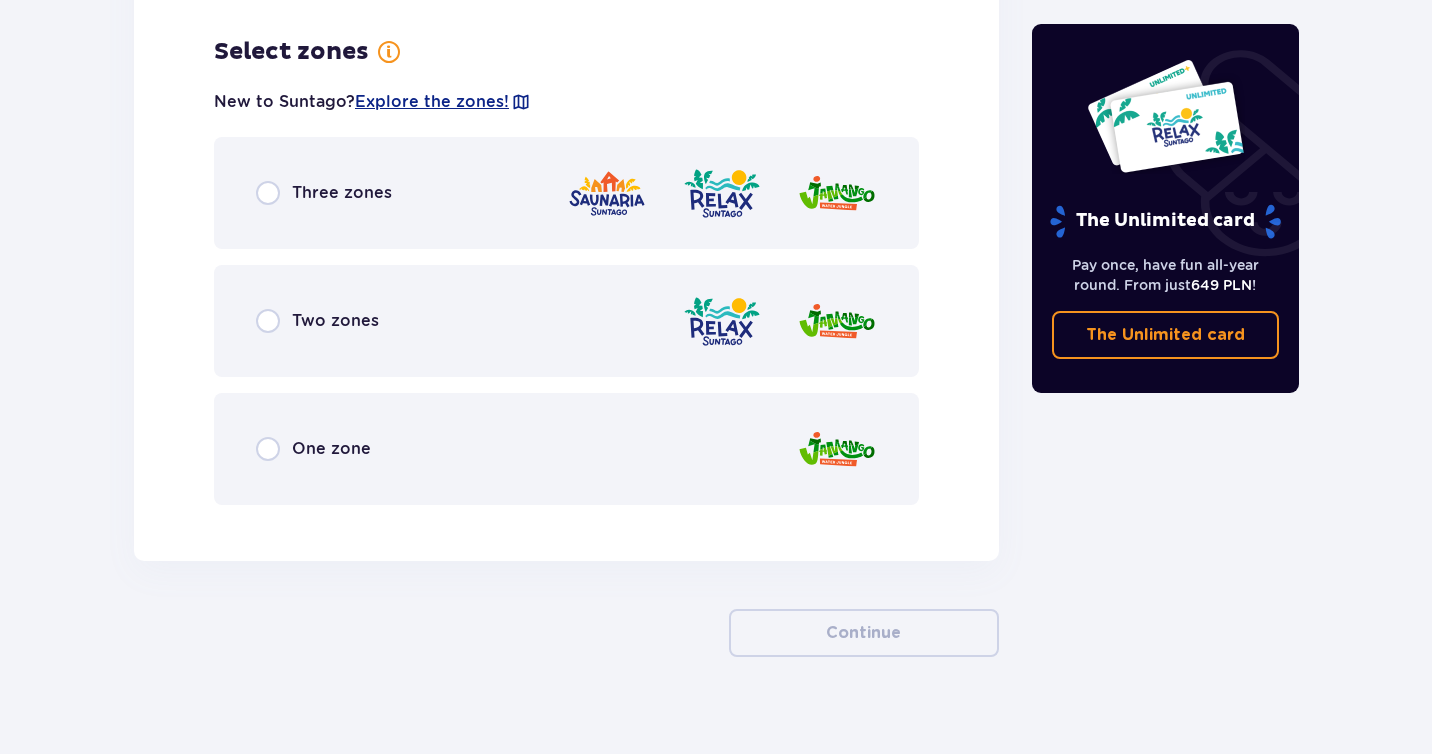 scroll, scrollTop: 3738, scrollLeft: 0, axis: vertical 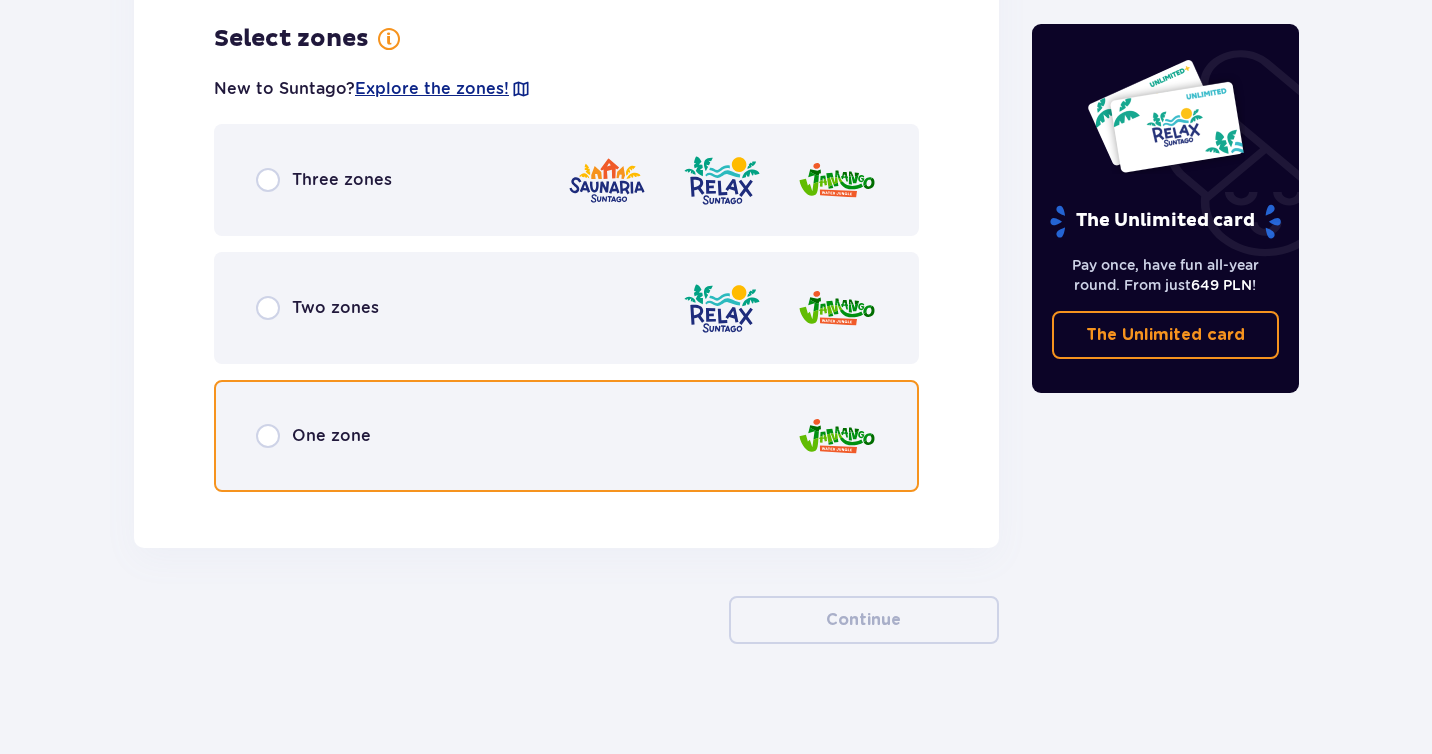 click at bounding box center [268, 436] 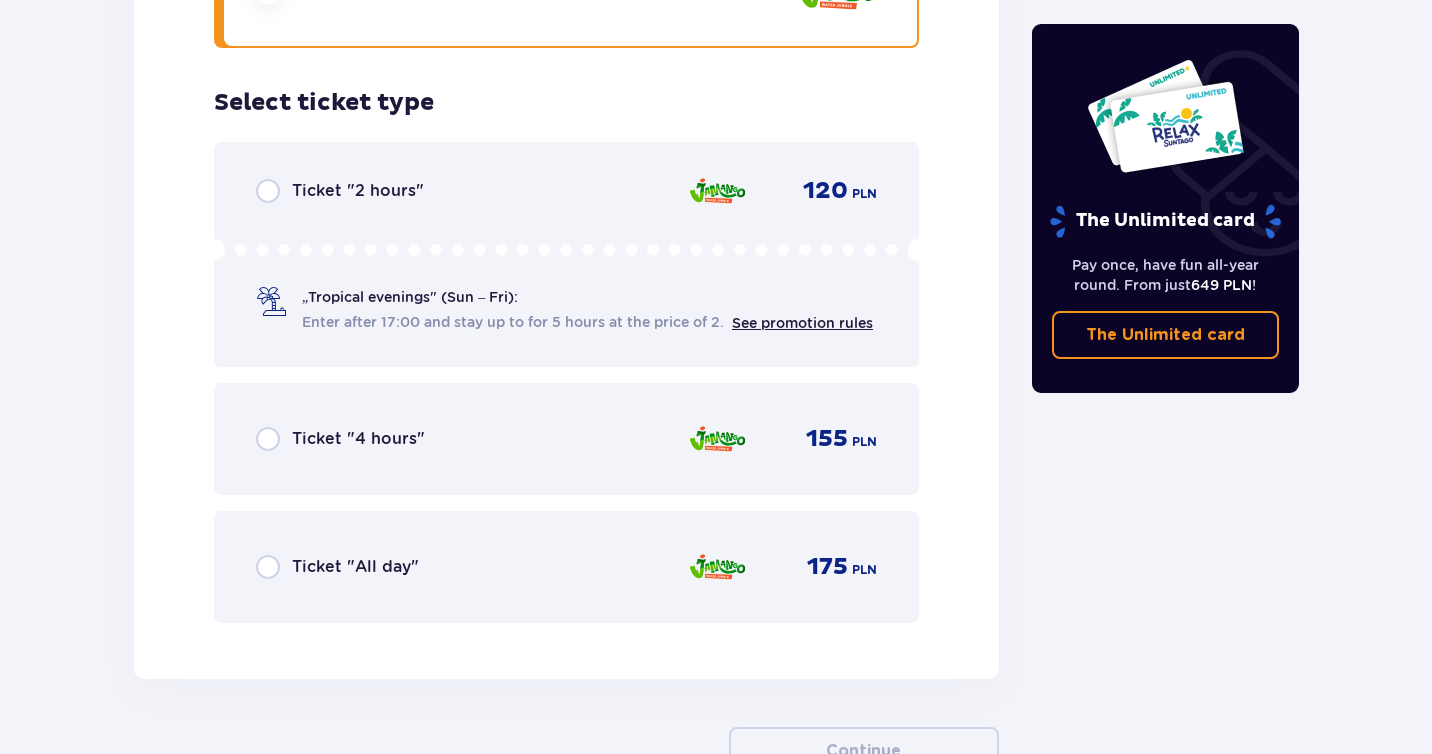 scroll, scrollTop: 4246, scrollLeft: 0, axis: vertical 